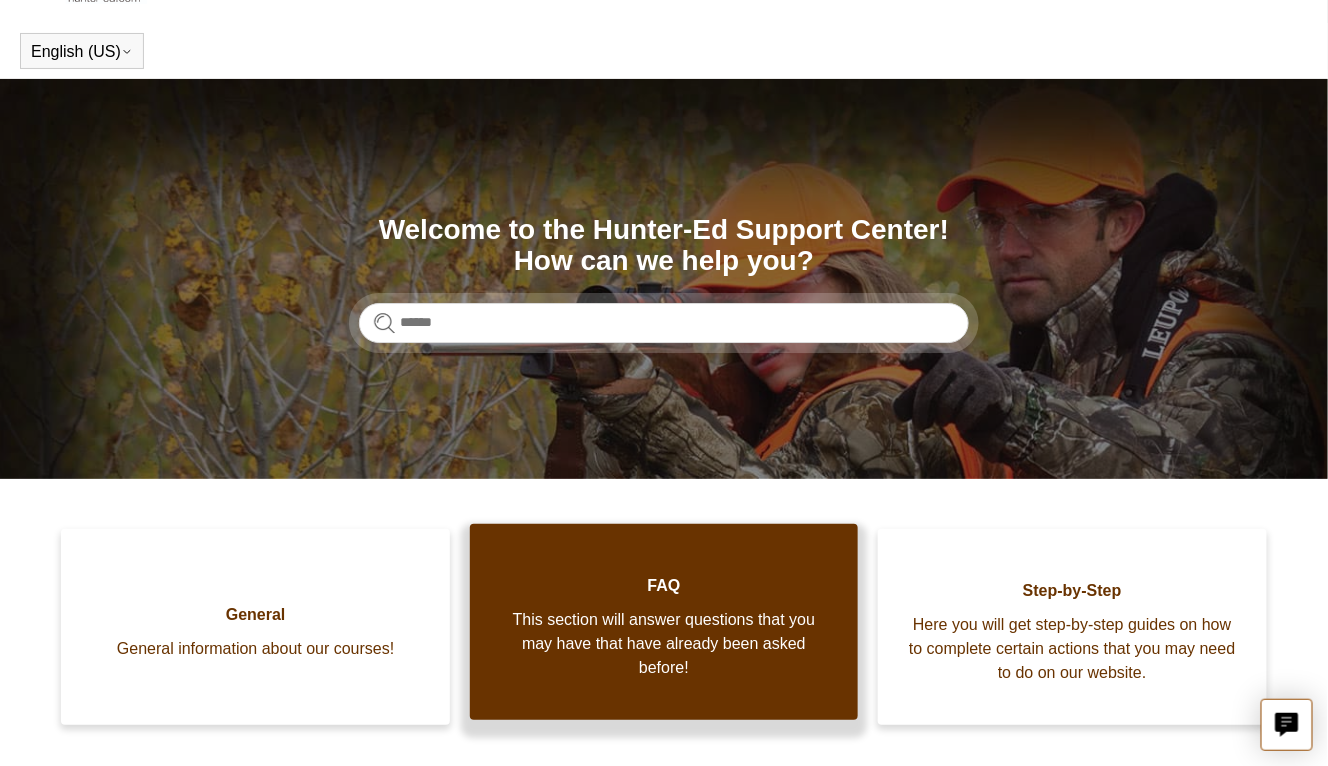 scroll, scrollTop: 0, scrollLeft: 0, axis: both 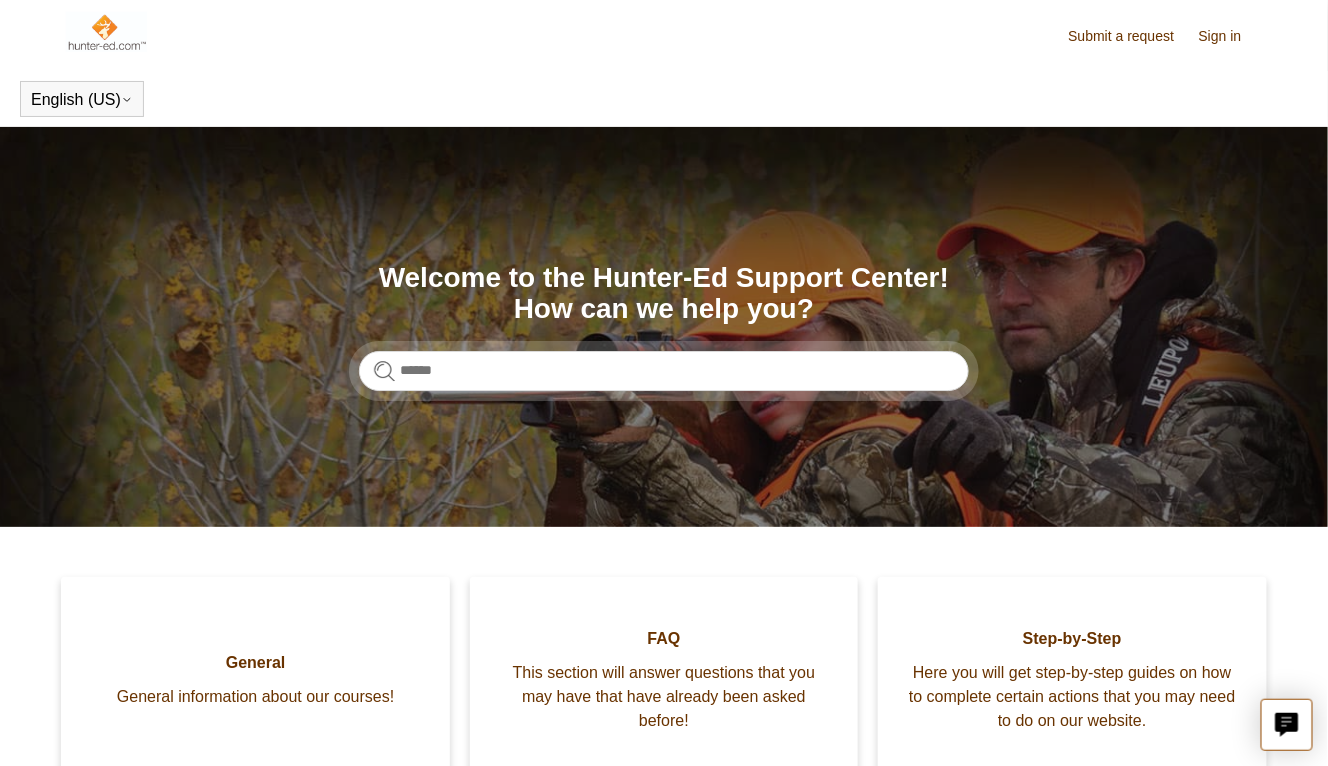 click at bounding box center (106, 32) 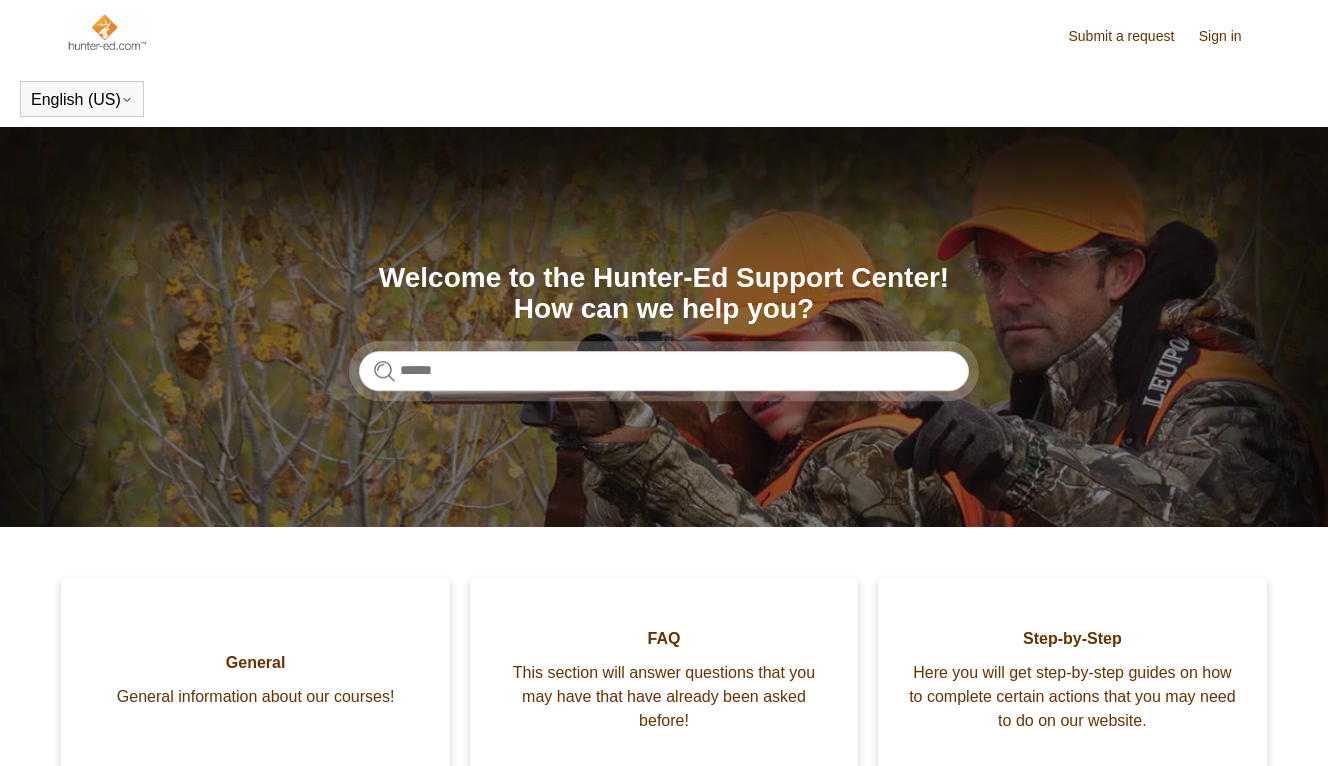 scroll, scrollTop: 0, scrollLeft: 0, axis: both 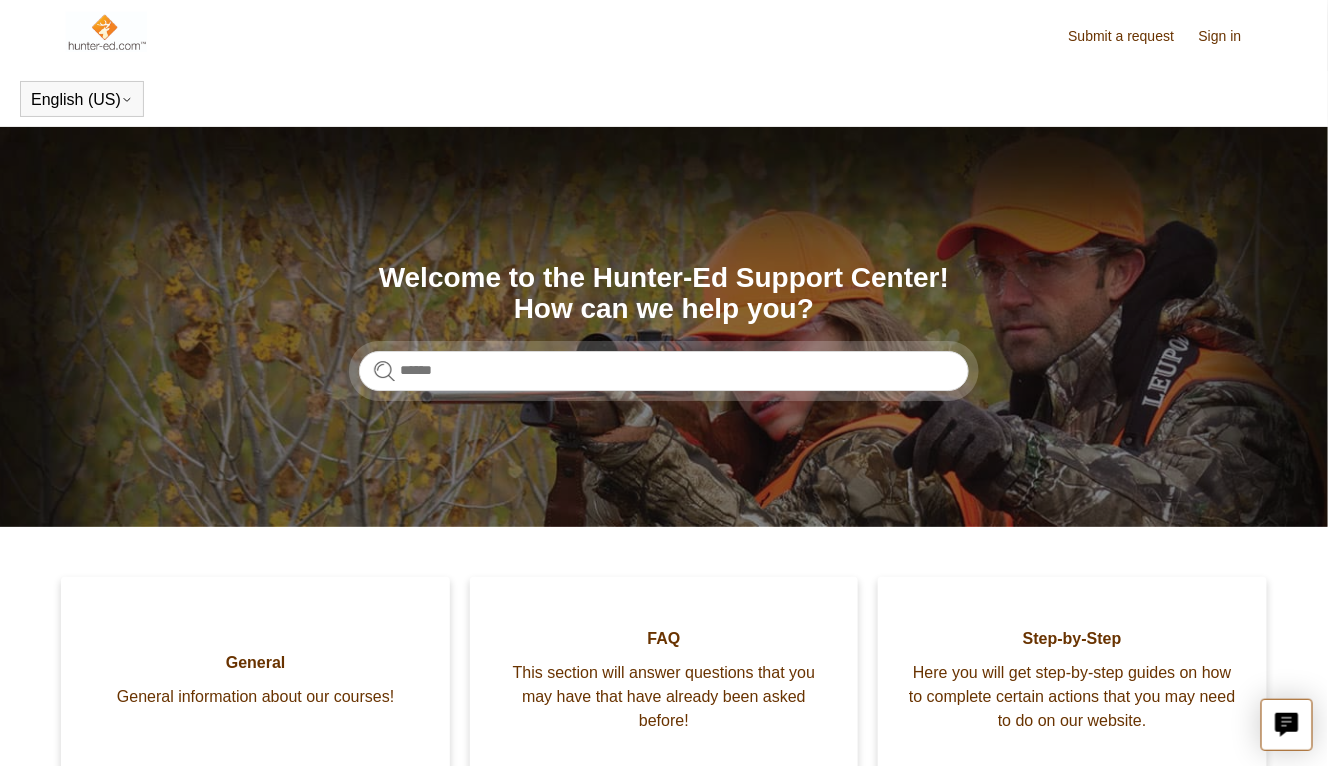 click at bounding box center [106, 32] 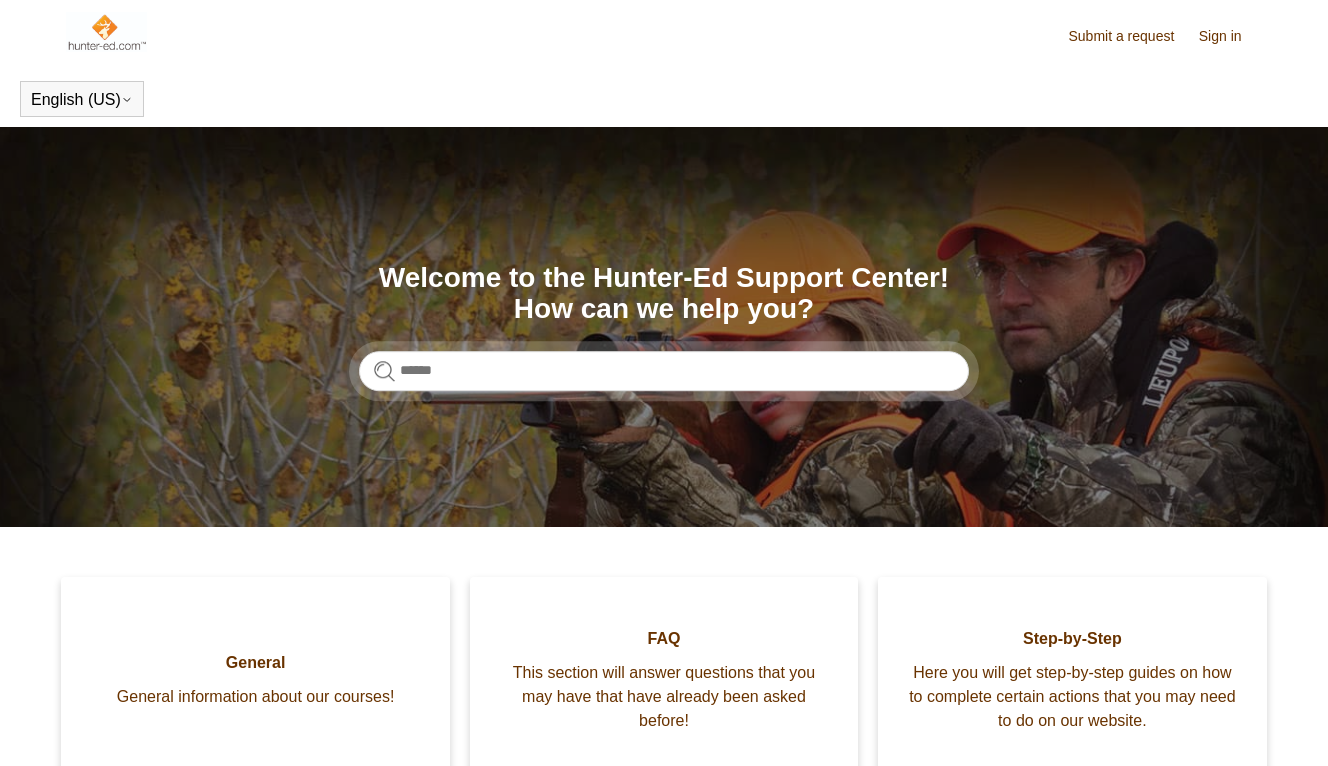 scroll, scrollTop: 0, scrollLeft: 0, axis: both 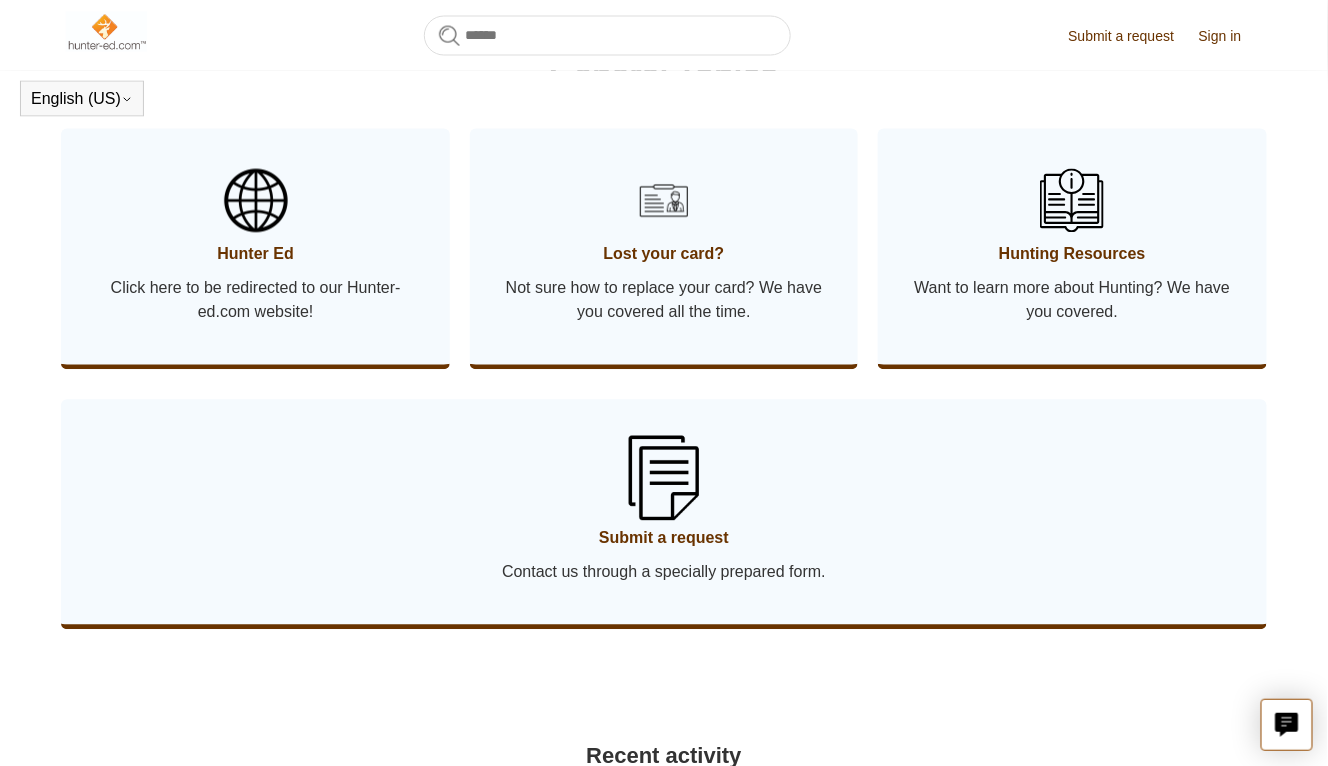 click on "Submit a request" at bounding box center (663, 539) 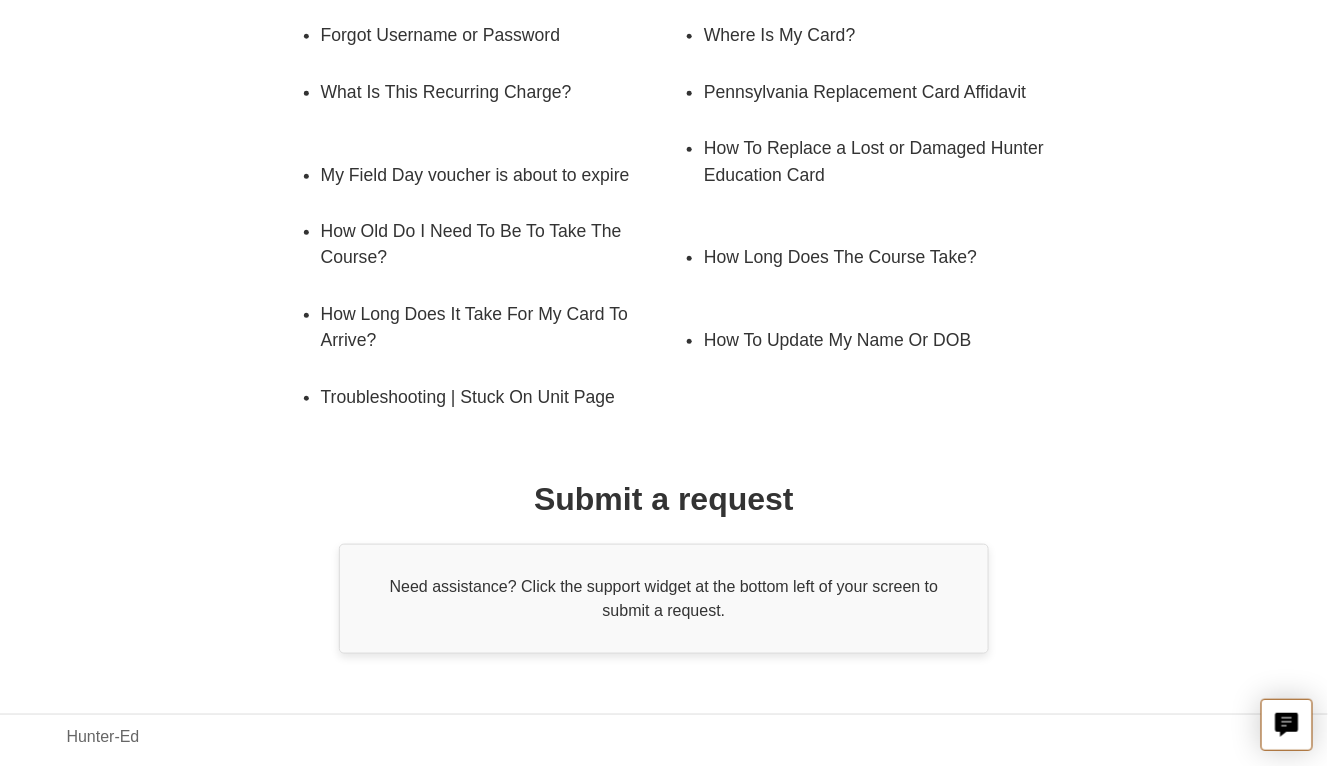 scroll, scrollTop: 0, scrollLeft: 0, axis: both 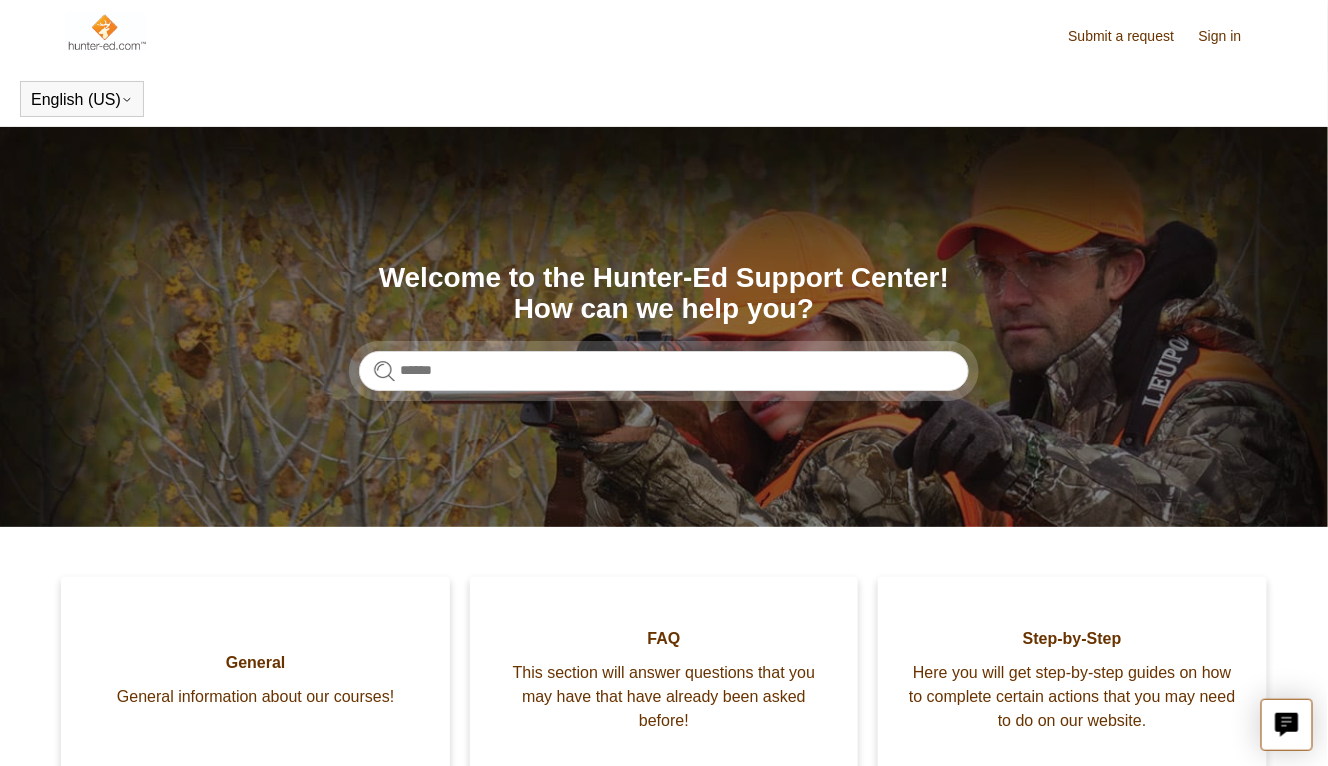 click at bounding box center (106, 32) 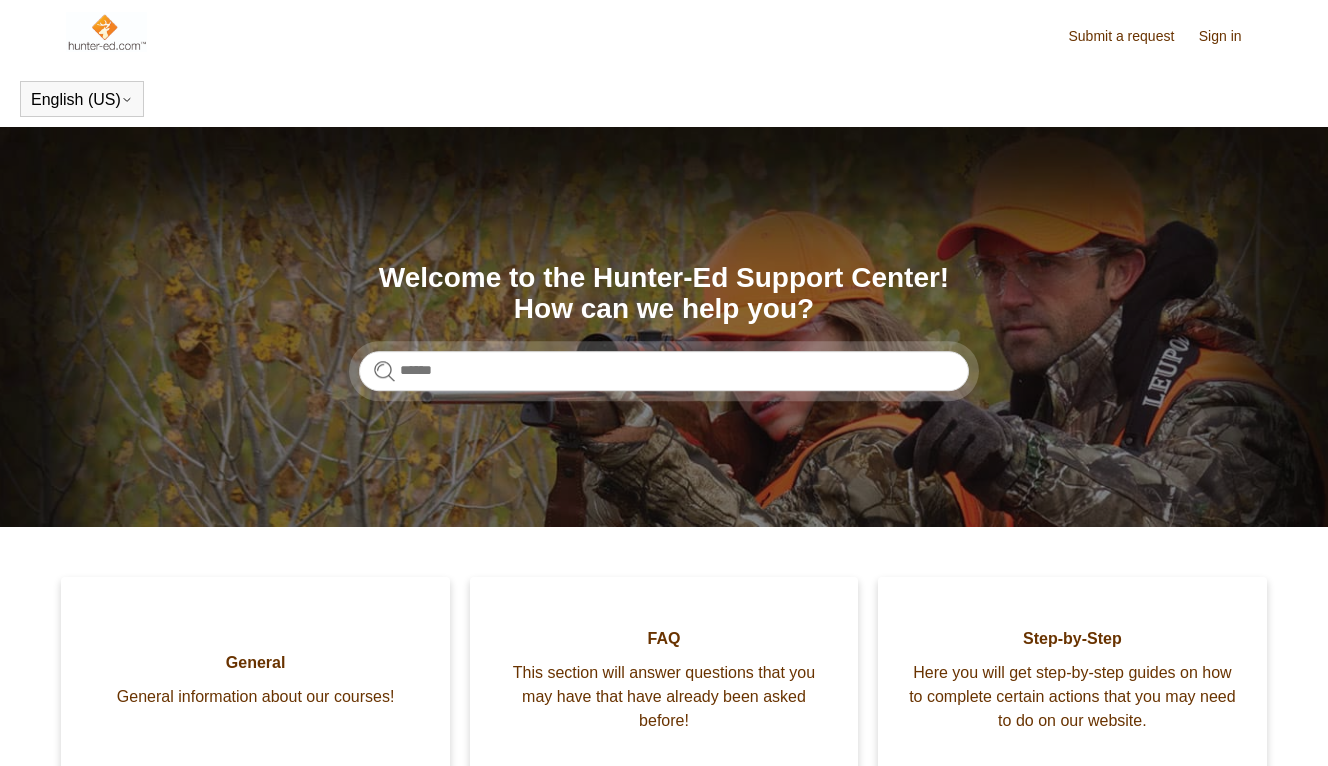 scroll, scrollTop: 0, scrollLeft: 0, axis: both 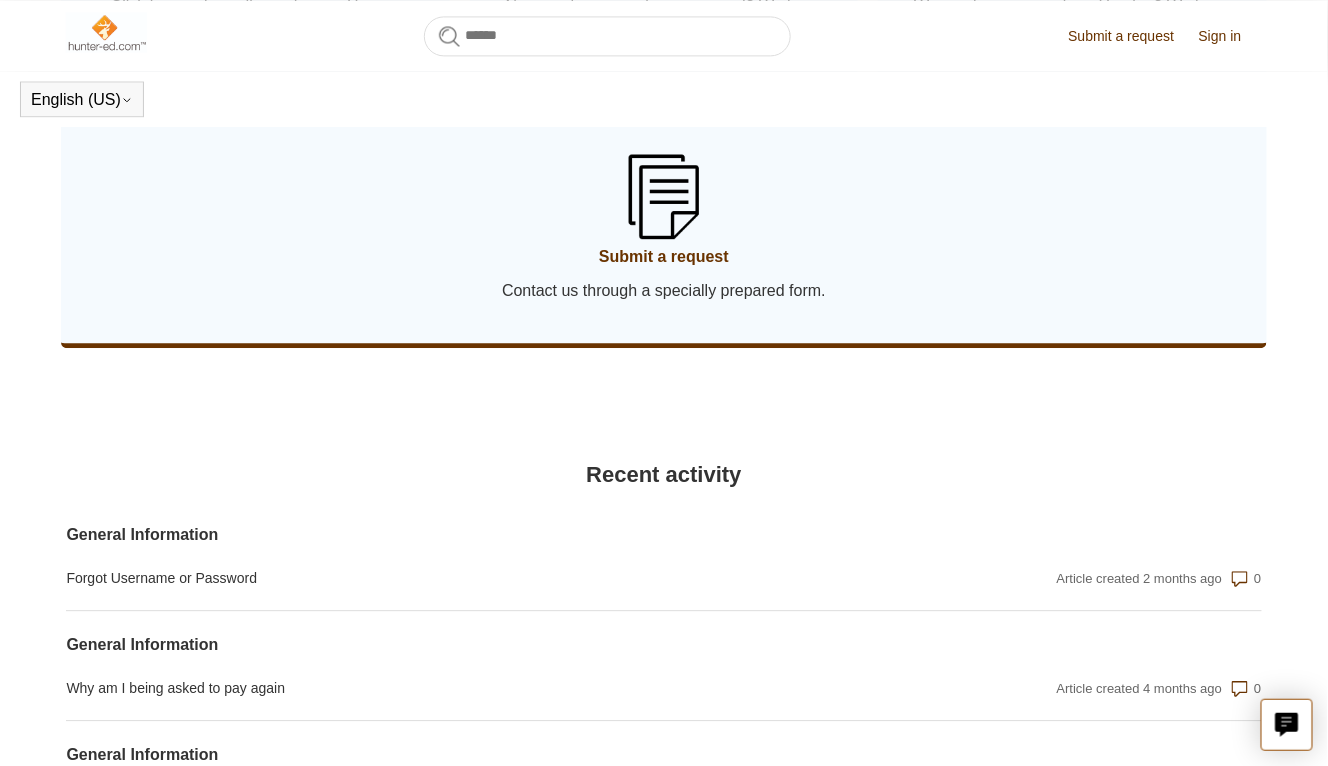 click on "Contact us through a specially prepared form." at bounding box center [663, 291] 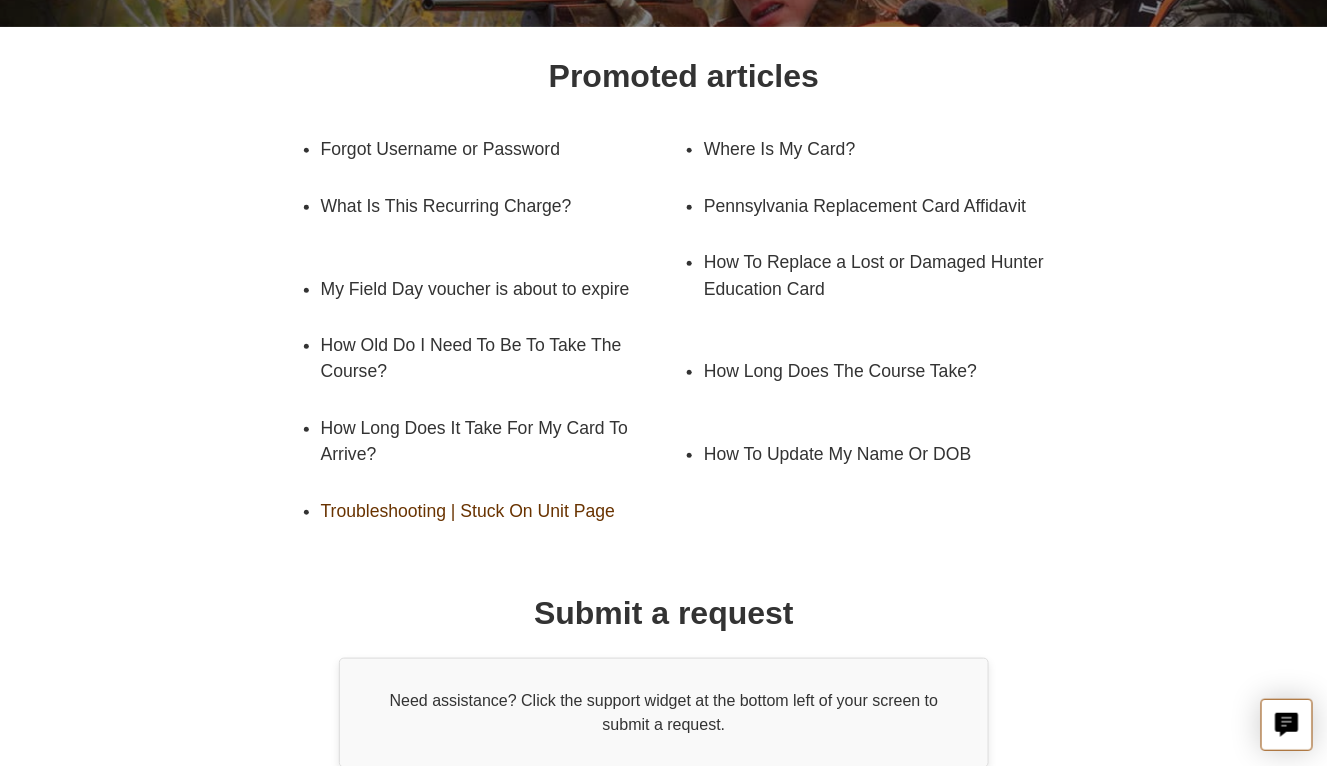 scroll, scrollTop: 0, scrollLeft: 0, axis: both 